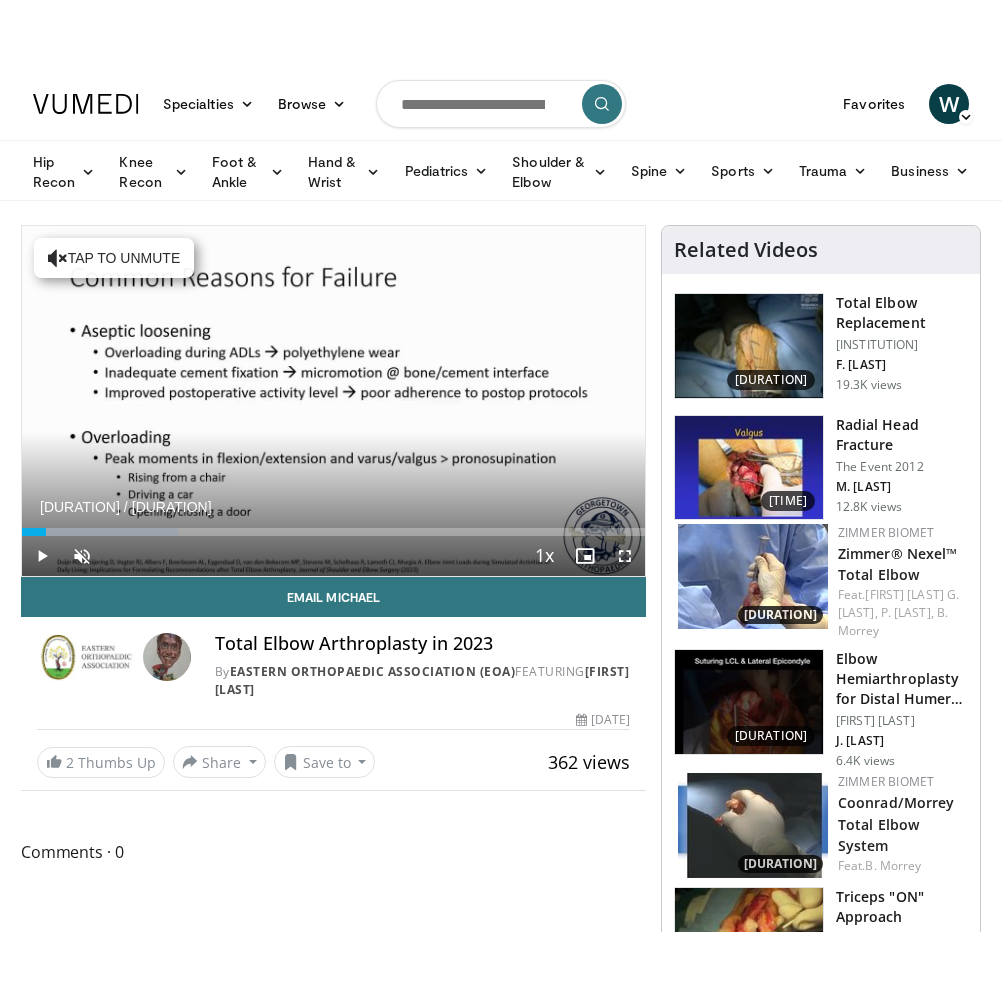 scroll, scrollTop: 0, scrollLeft: 0, axis: both 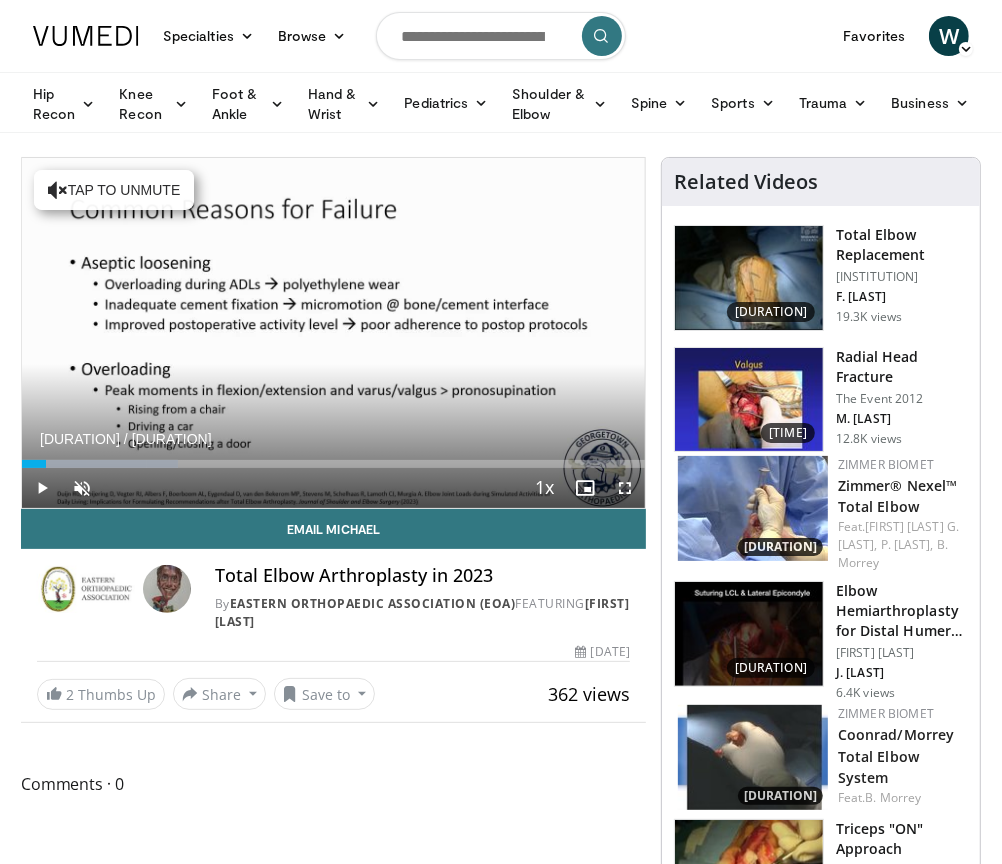 click at bounding box center (42, 488) 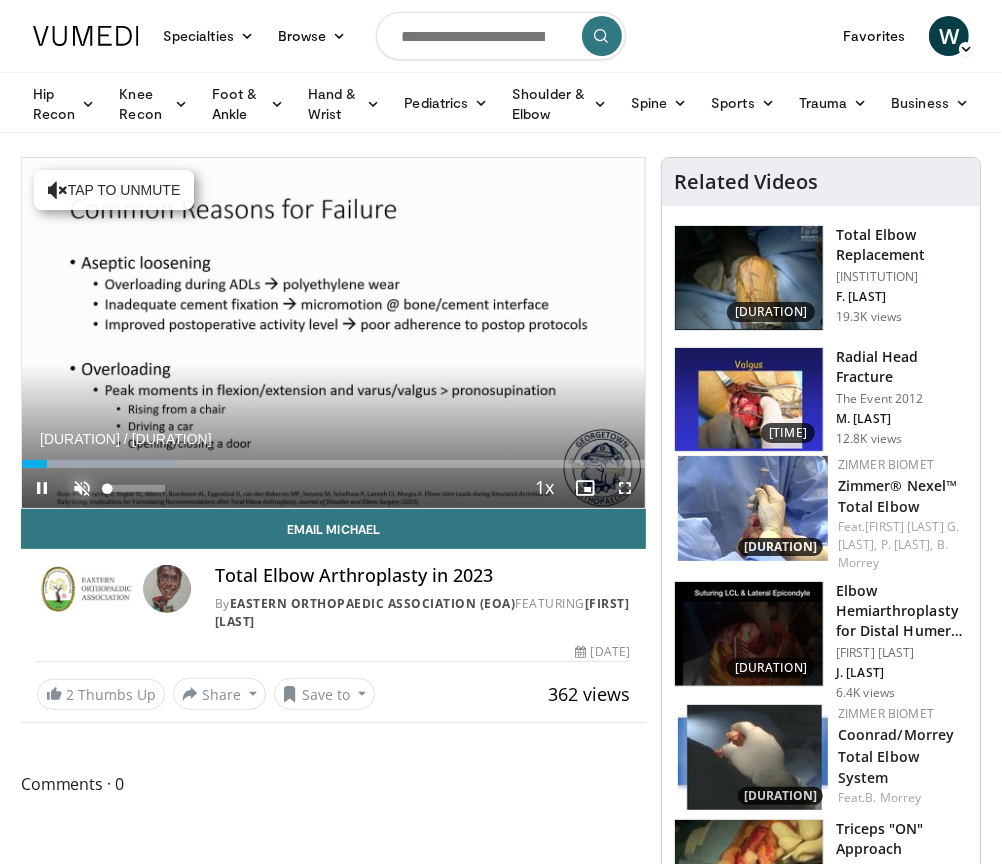 click at bounding box center (82, 488) 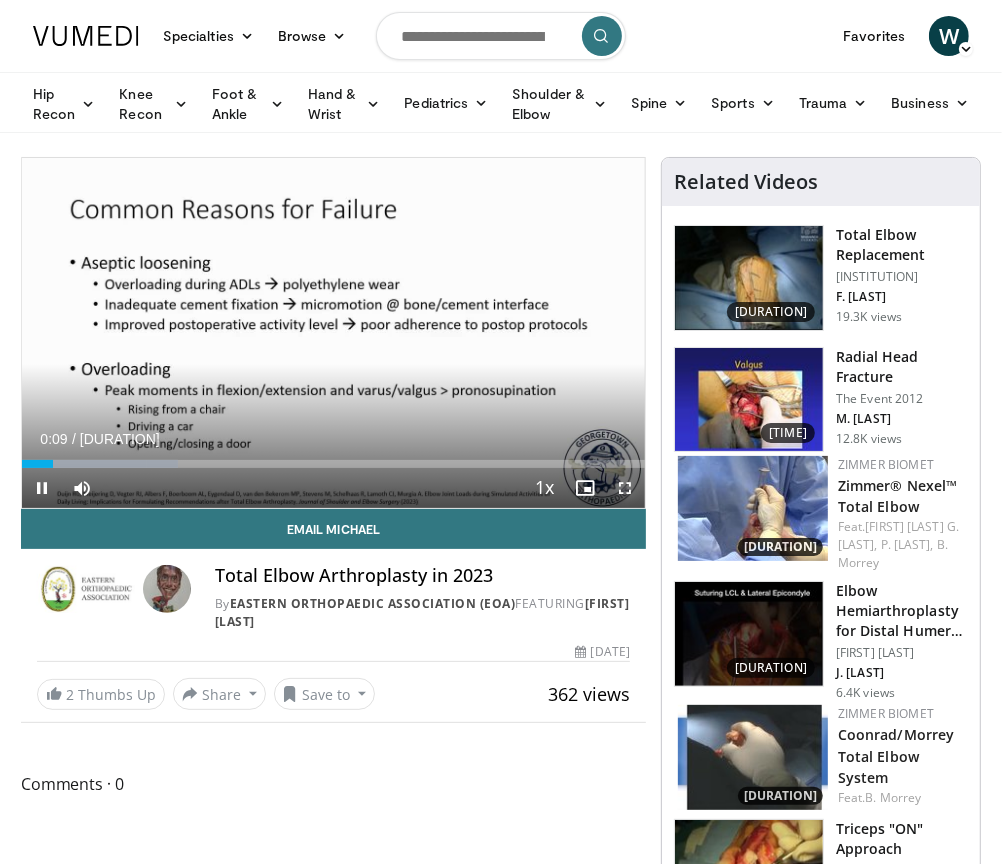 click at bounding box center [625, 488] 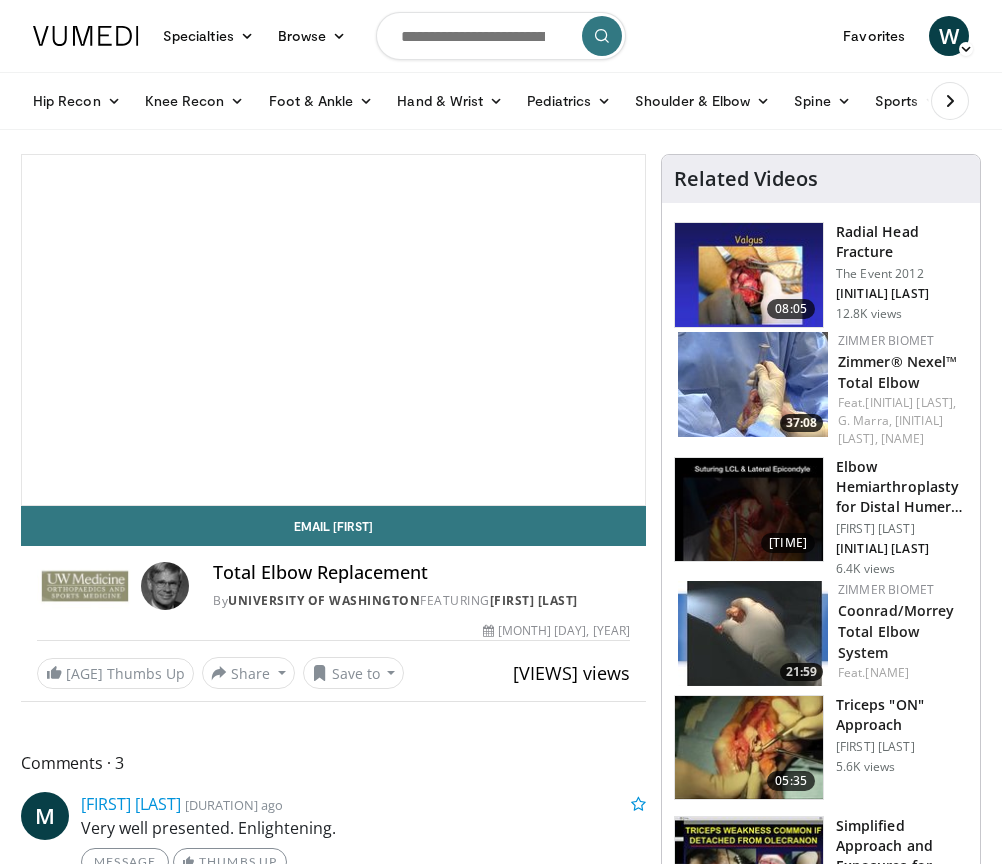 scroll, scrollTop: 0, scrollLeft: 0, axis: both 